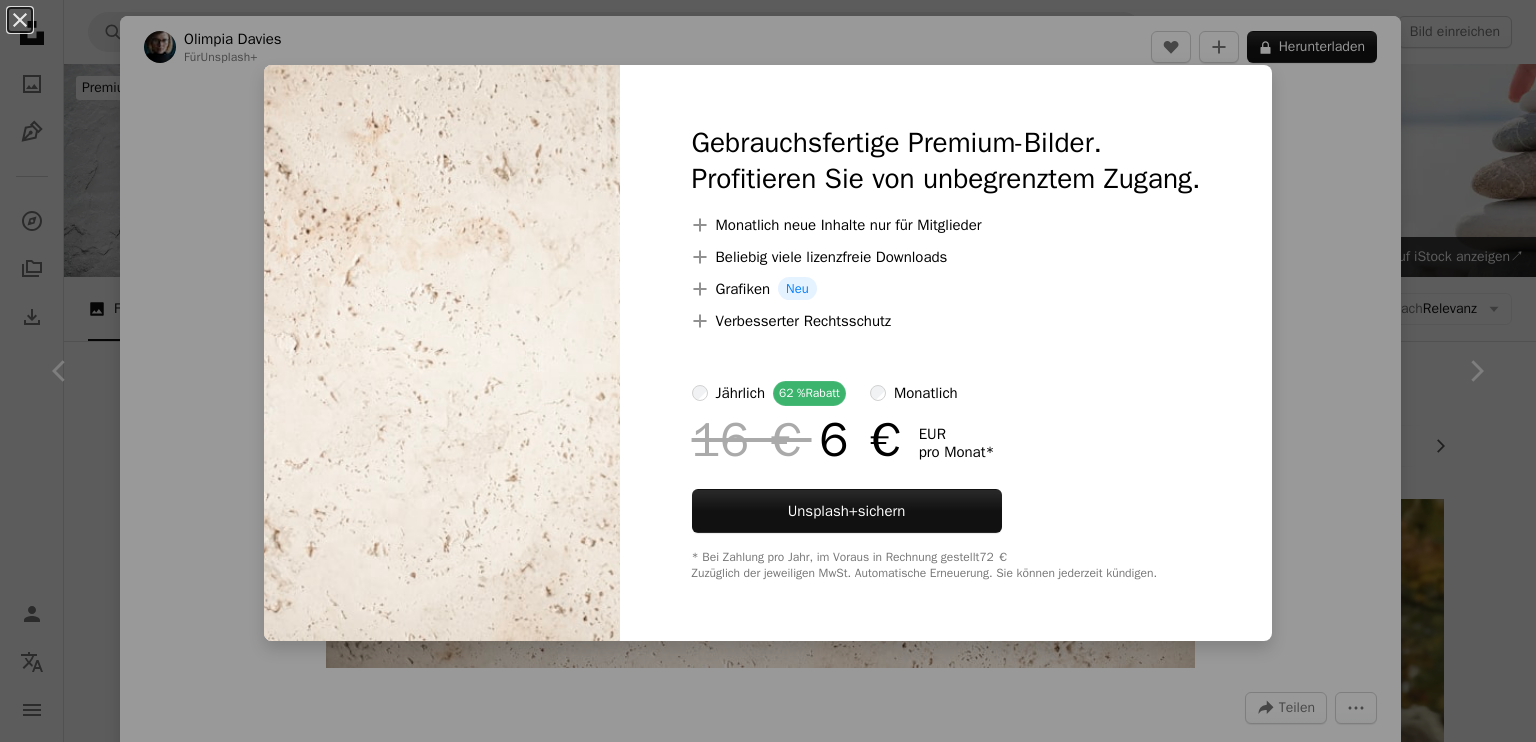 scroll, scrollTop: 2600, scrollLeft: 0, axis: vertical 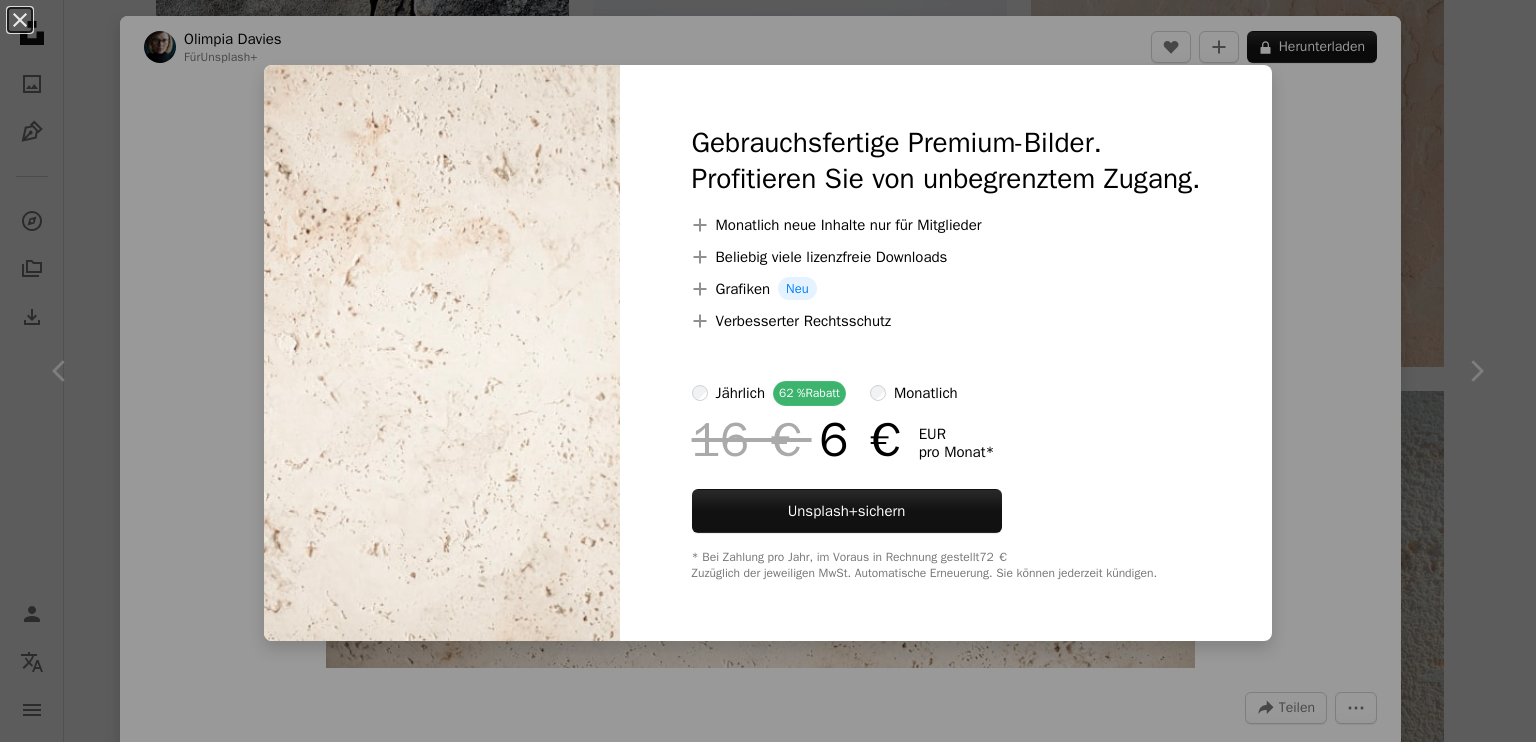 click on "An X shape Gebrauchsfertige Premium-Bilder. Profitieren Sie von unbegrenztem Zugang. A plus sign Monatlich neue Inhalte nur für Mitglieder A plus sign Beliebig viele lizenzfreie Downloads A plus sign Grafiken  Neu A plus sign Verbesserter Rechtsschutz jährlich 62 %  Rabatt monatlich 16 €   6 € EUR pro Monat * Unsplash+  sichern * Bei Zahlung pro Jahr, im Voraus in Rechnung gestellt  72 € Zuzüglich der jeweiligen MwSt. Automatische Erneuerung. Sie können jederzeit kündigen." at bounding box center [768, 371] 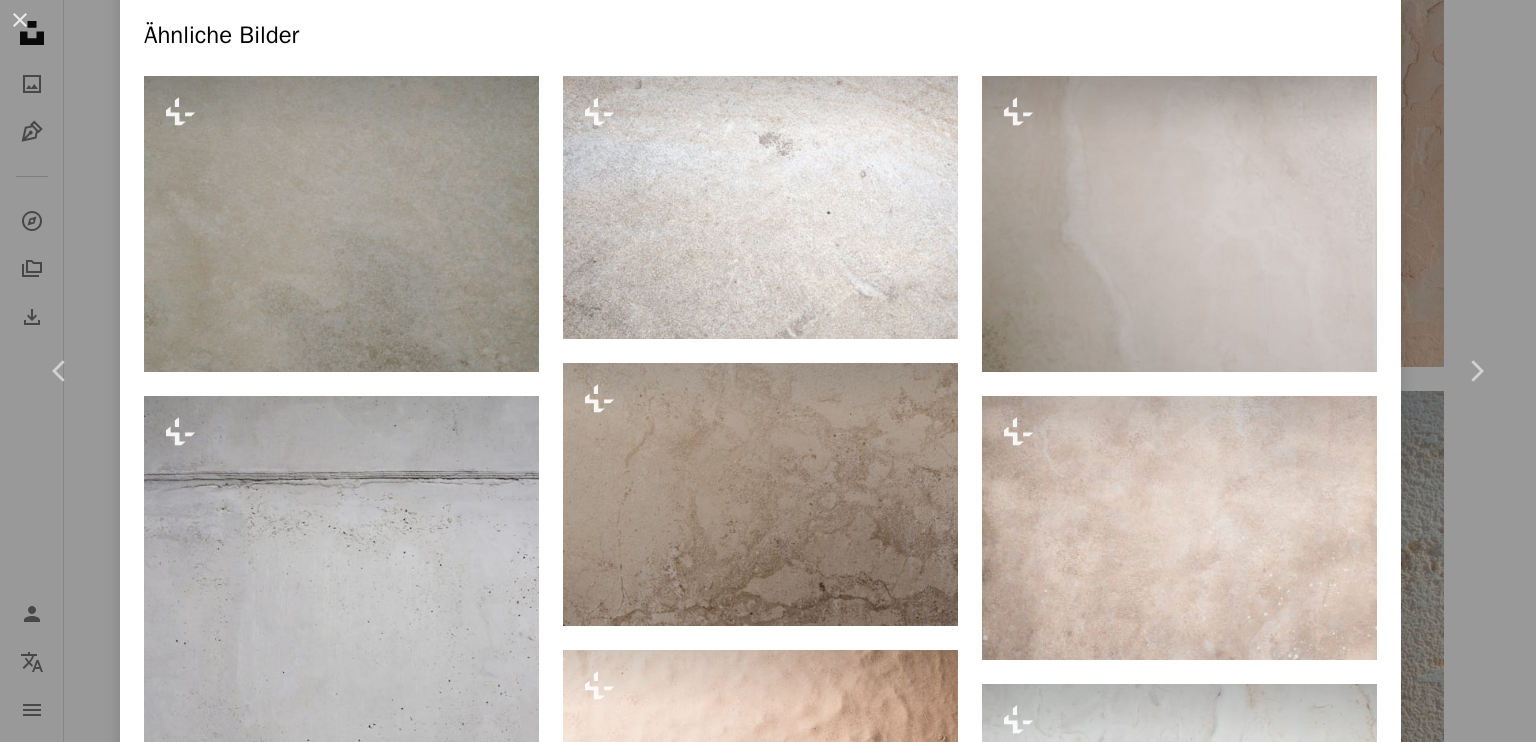 scroll, scrollTop: 1400, scrollLeft: 0, axis: vertical 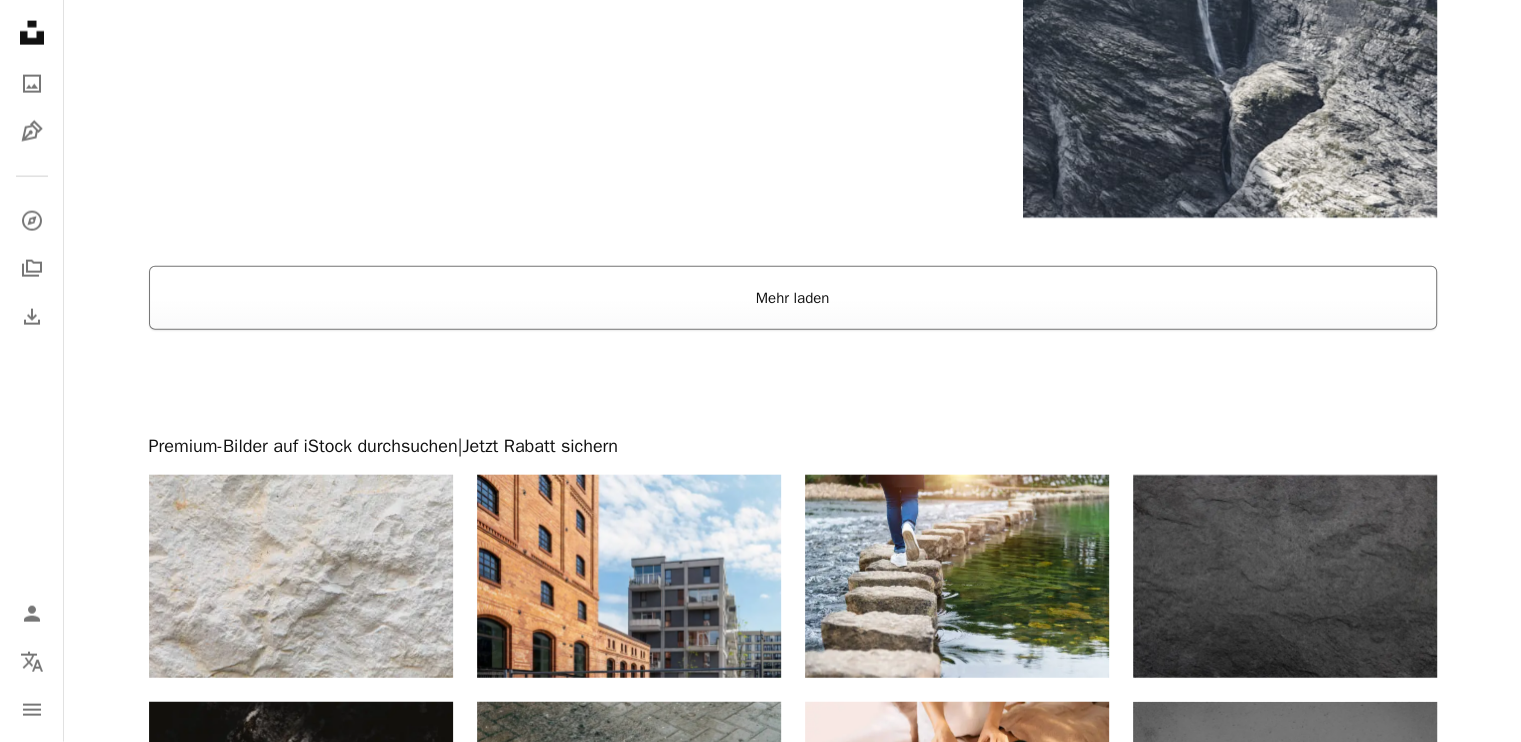 click on "Mehr laden" at bounding box center [793, 298] 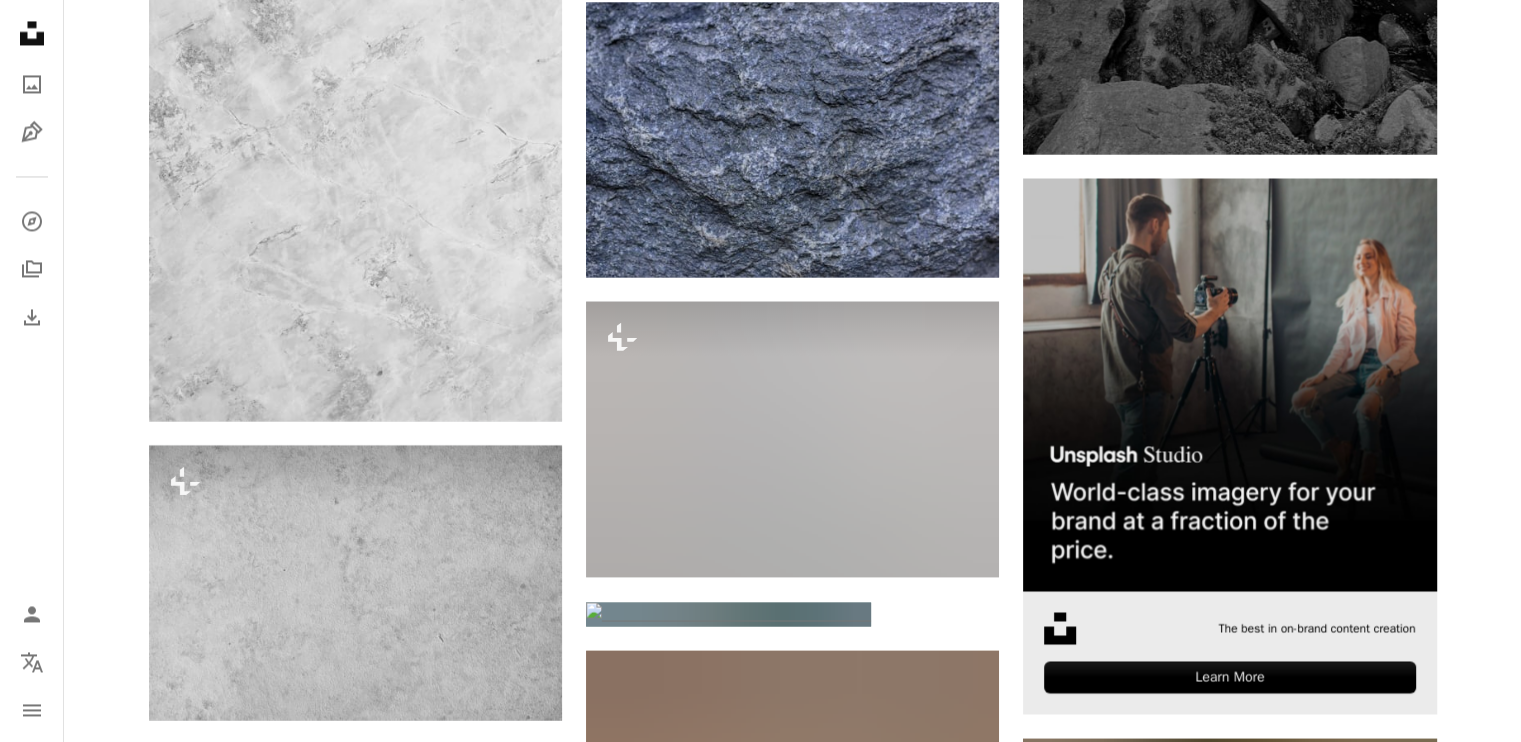 scroll, scrollTop: 11300, scrollLeft: 0, axis: vertical 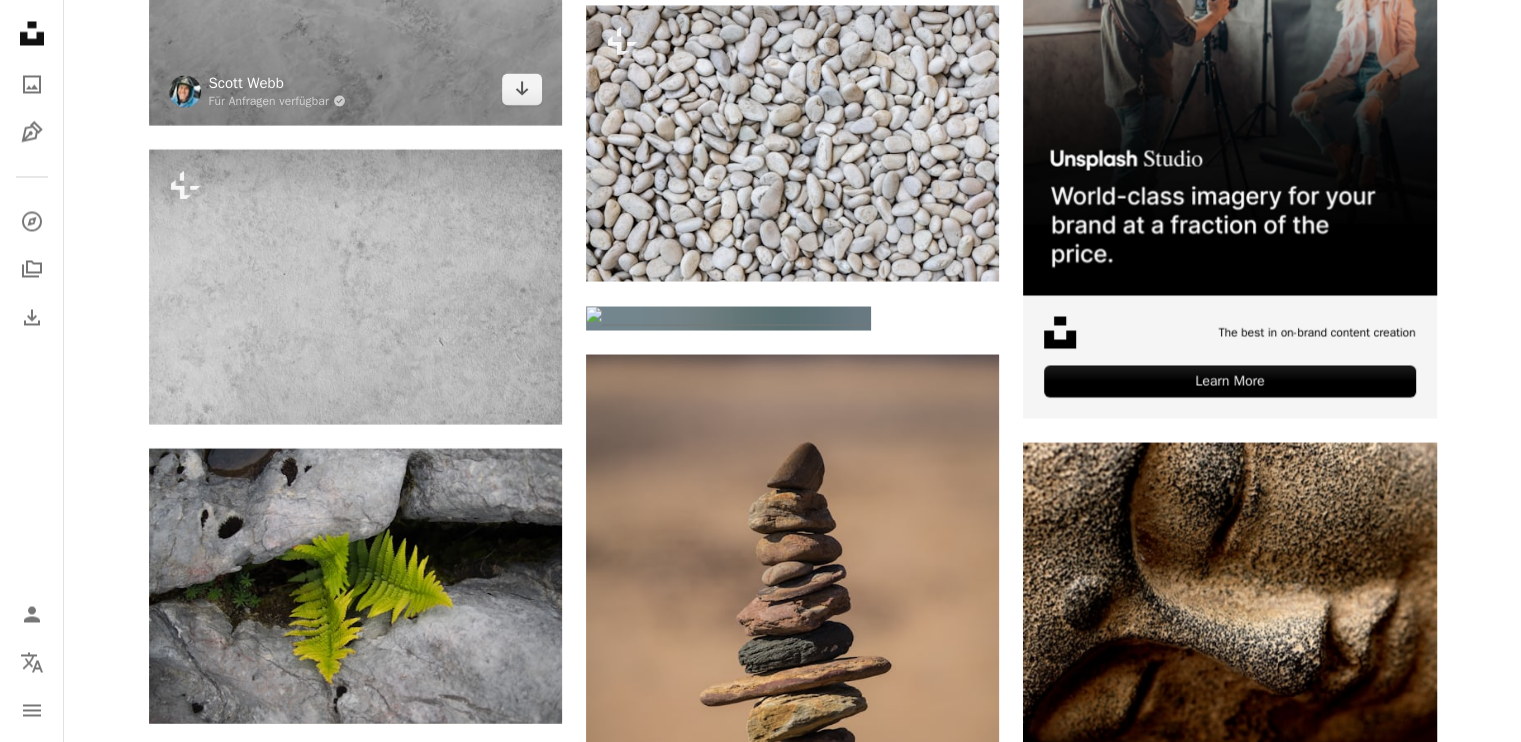 click on "Scott Webb" at bounding box center [277, 83] 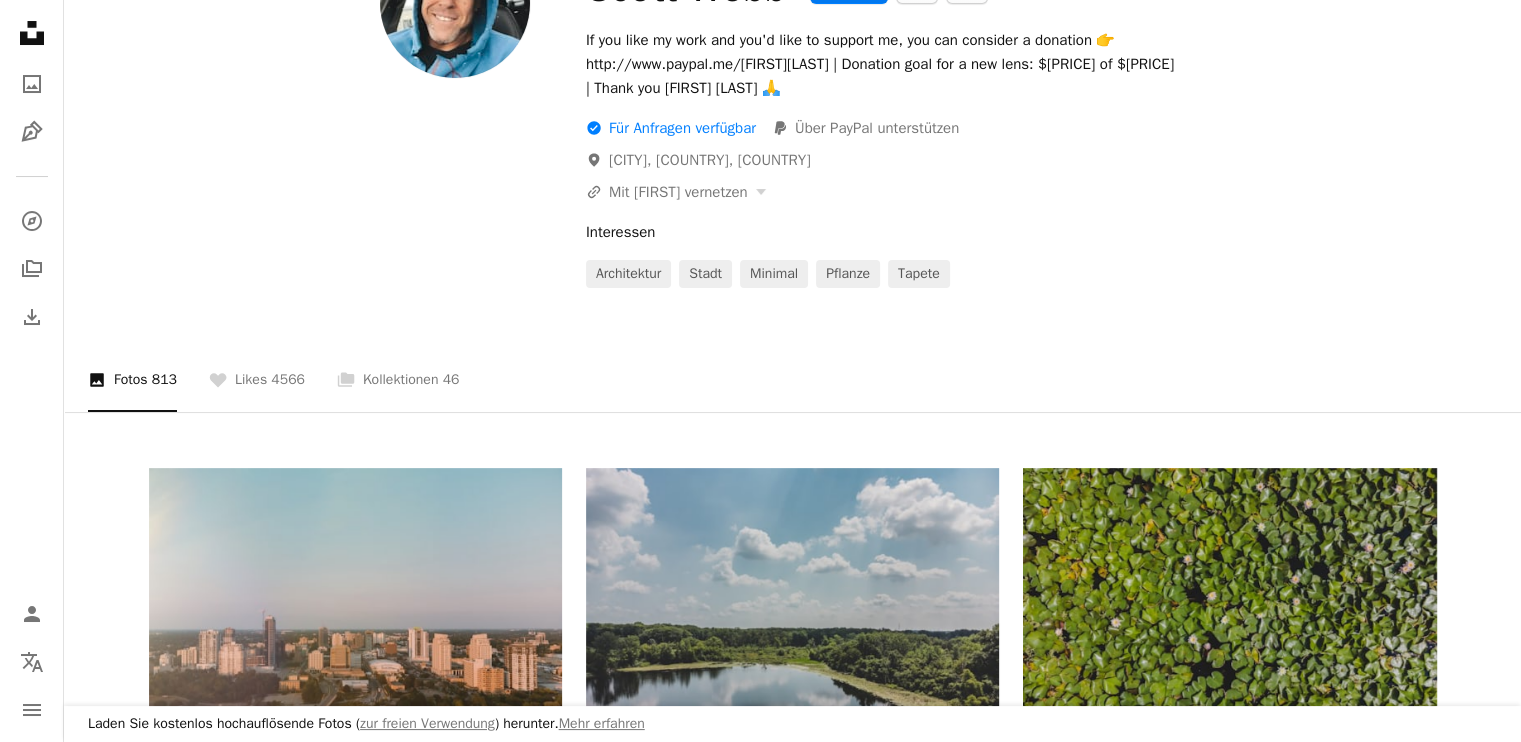 scroll, scrollTop: 200, scrollLeft: 0, axis: vertical 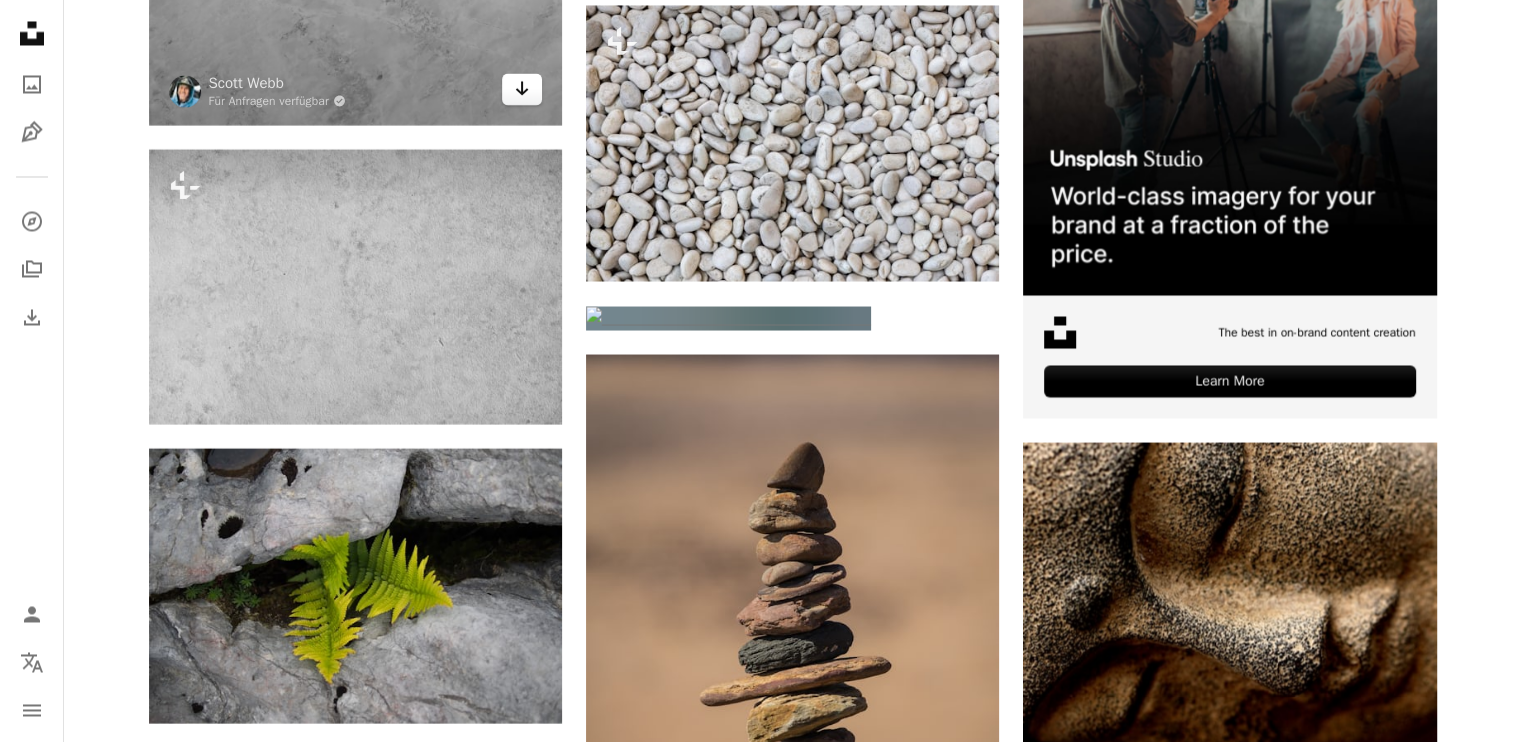 click on "Arrow pointing down" 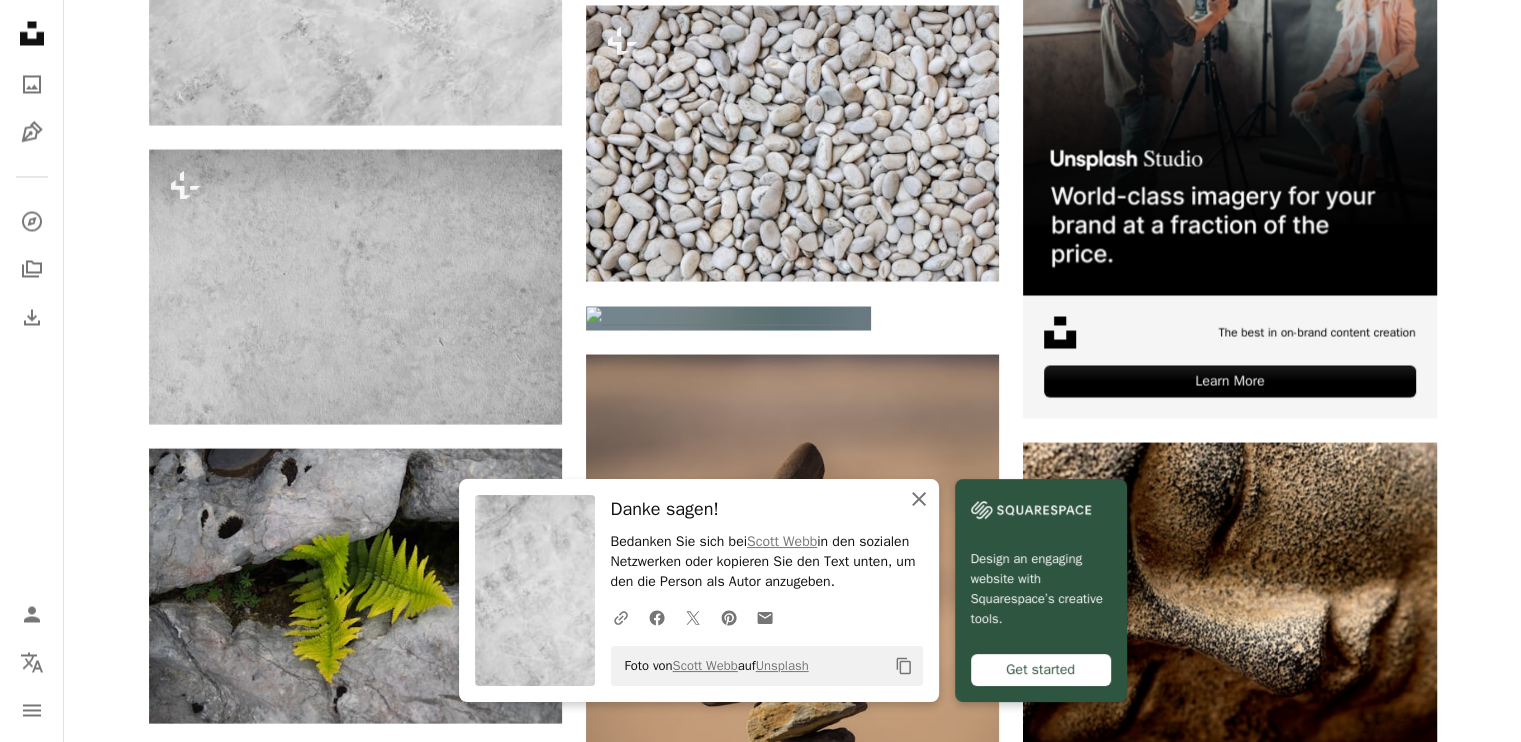 click on "An X shape" 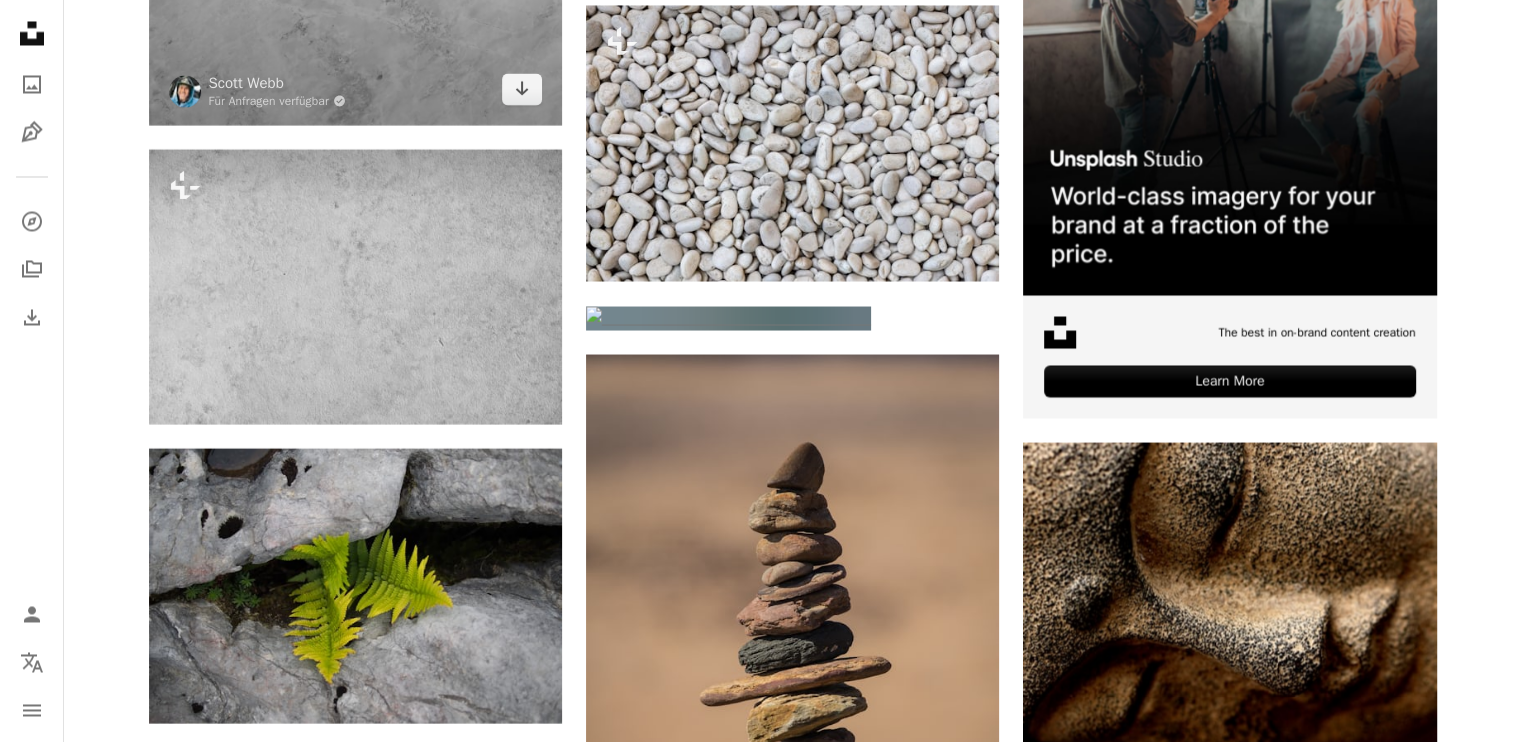 click at bounding box center (355, -223) 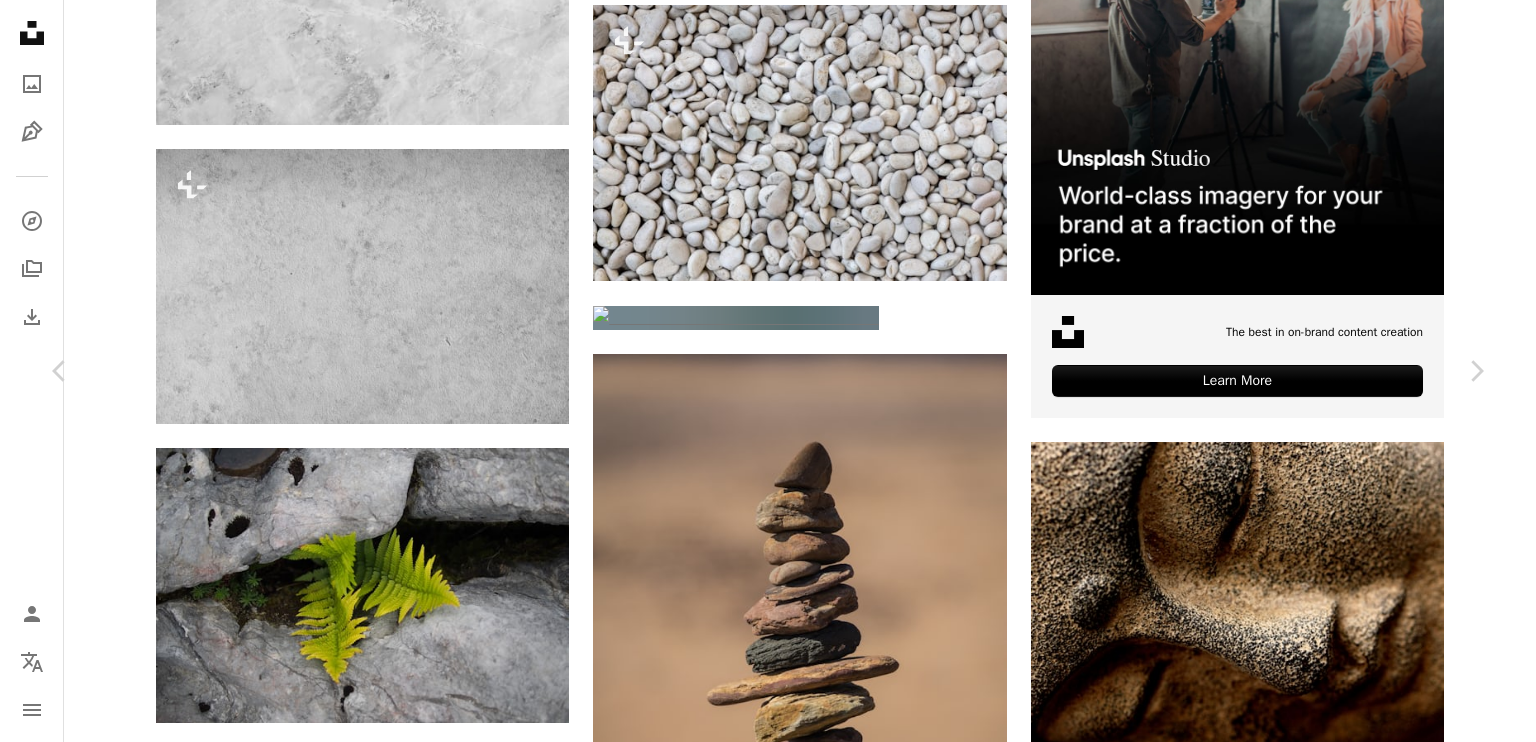 scroll, scrollTop: 1200, scrollLeft: 0, axis: vertical 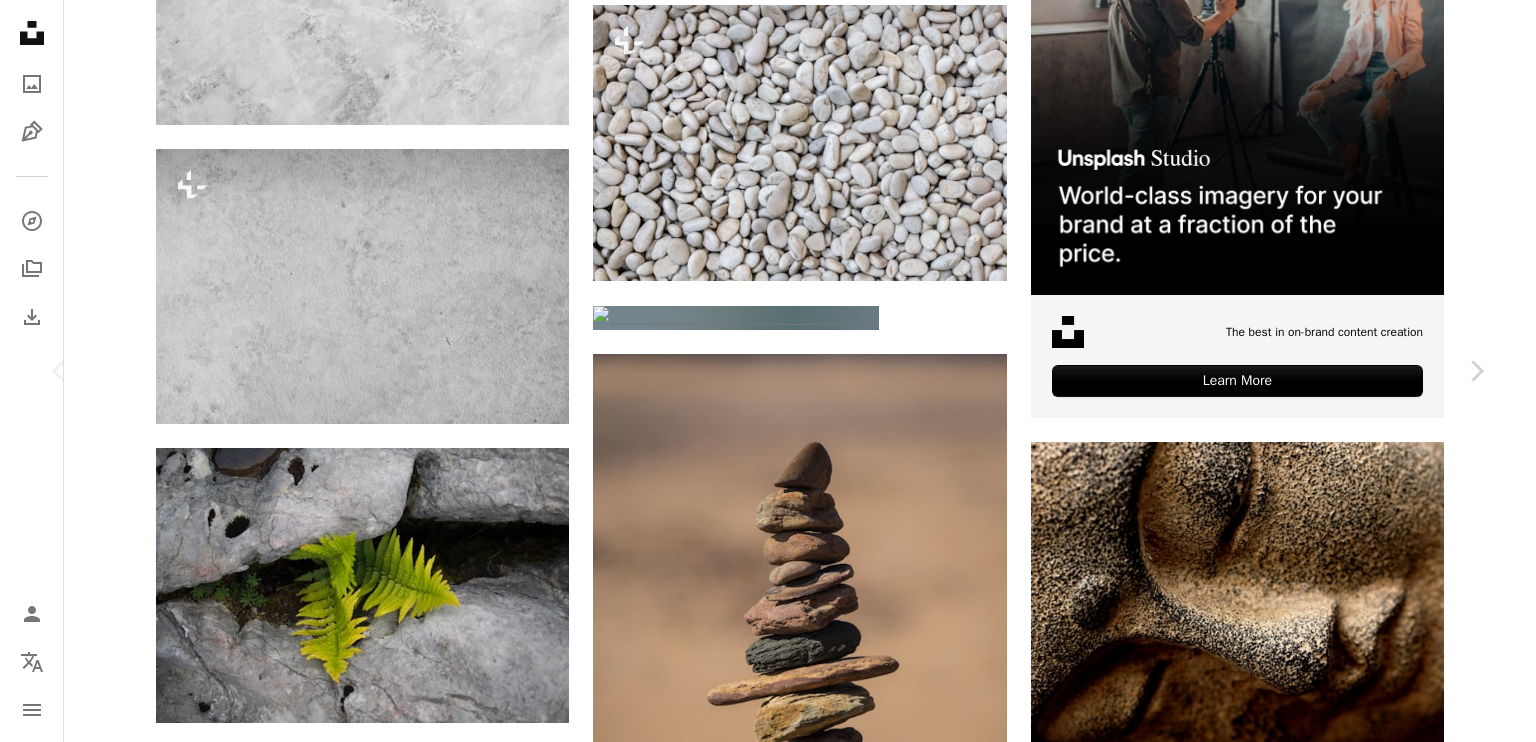click at bounding box center [760, 4610] 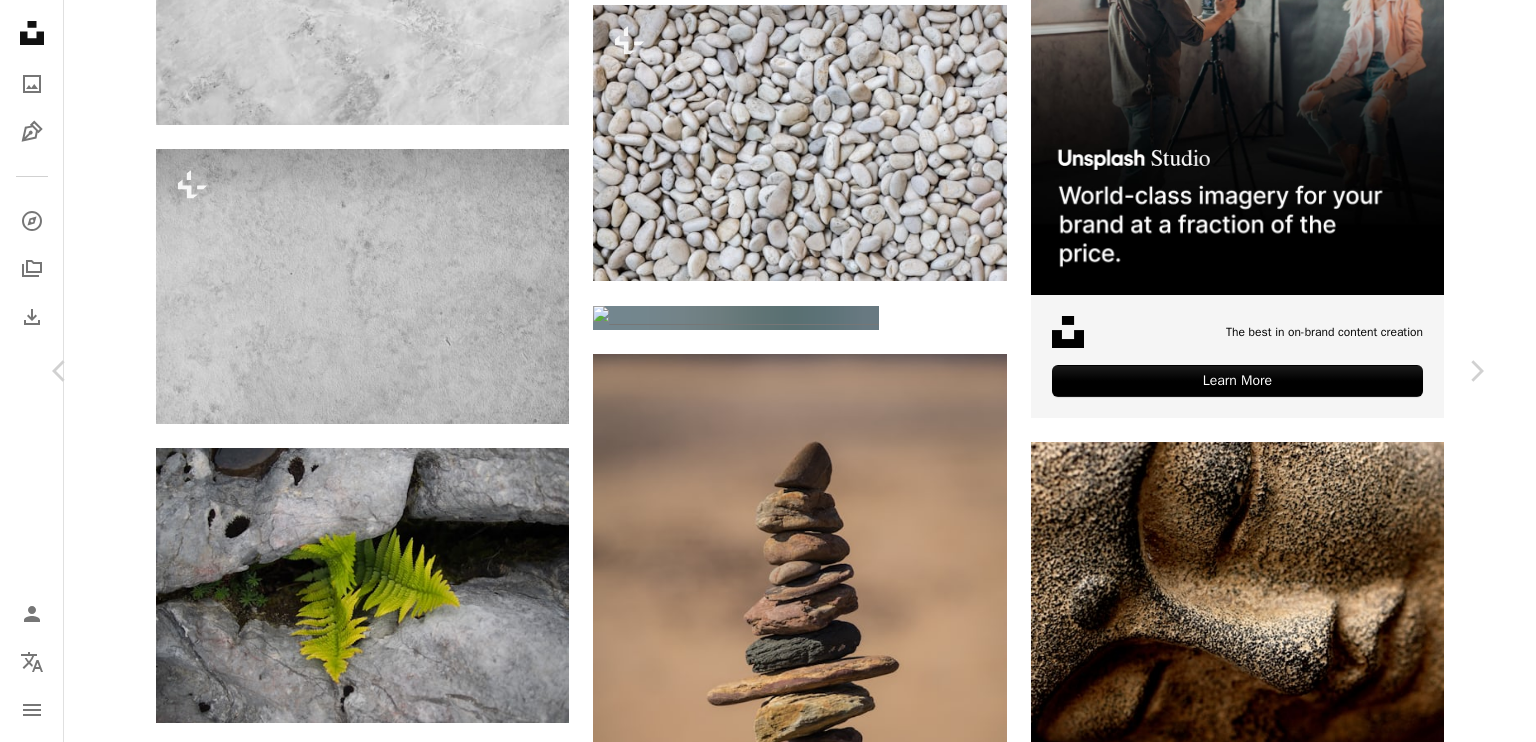 scroll, scrollTop: 0, scrollLeft: 0, axis: both 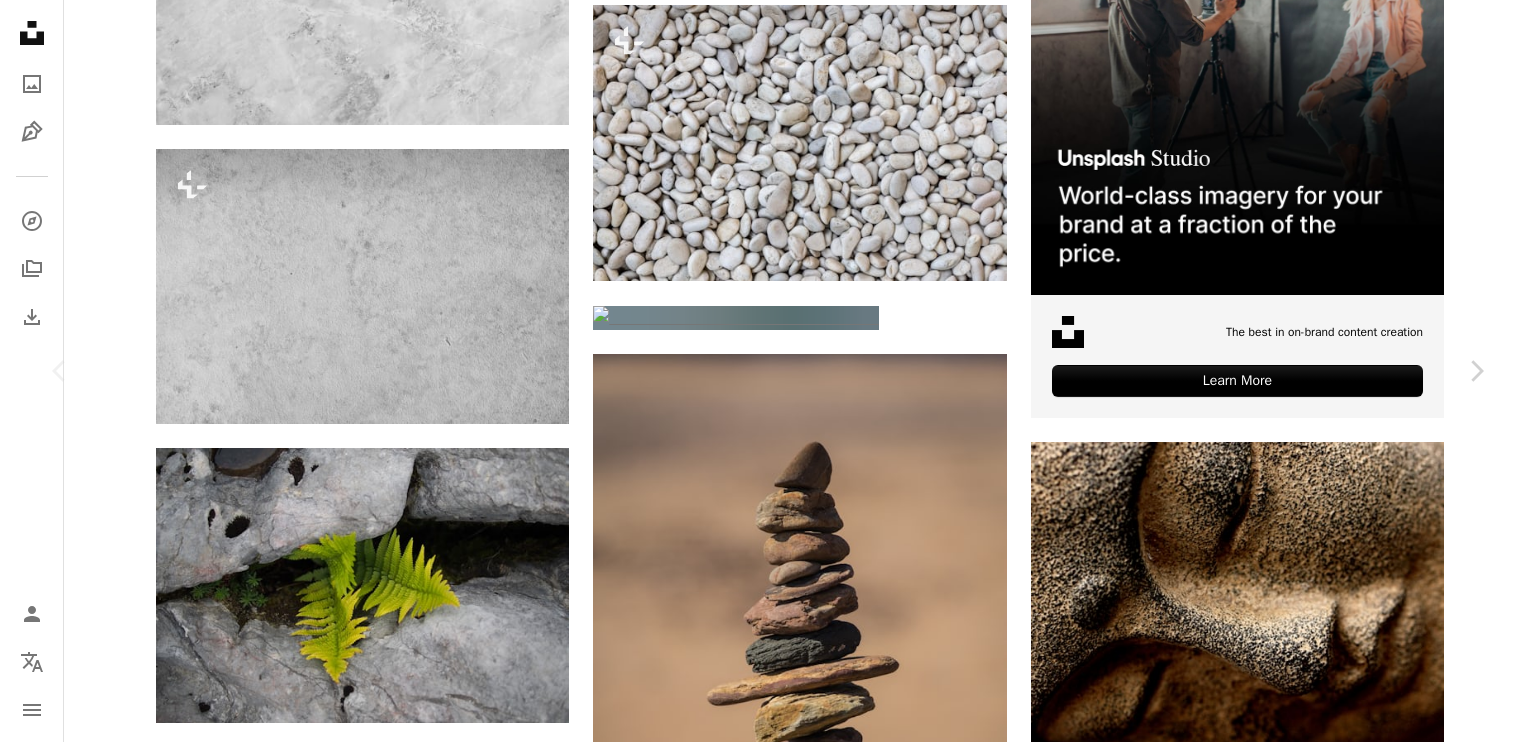 click at bounding box center [341, 4814] 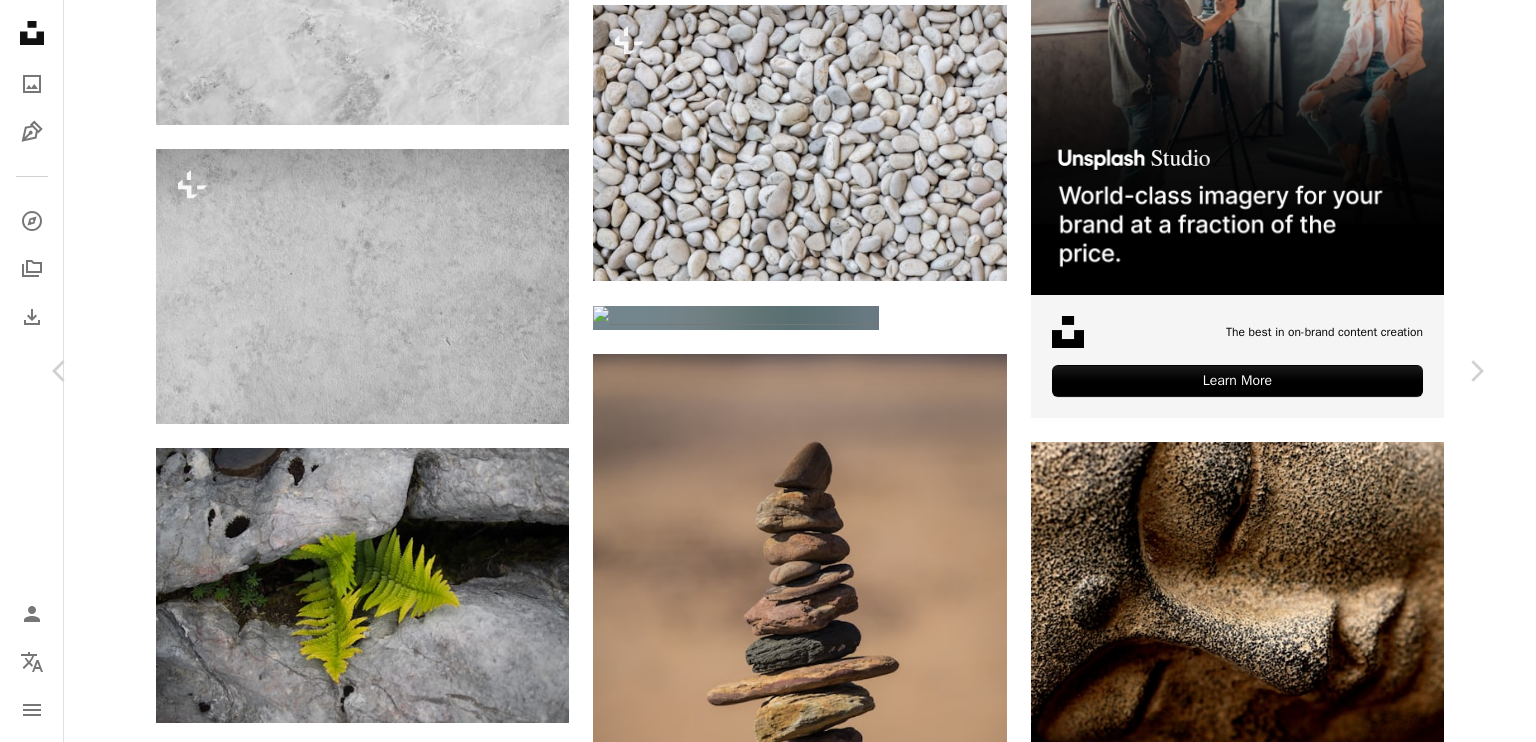 scroll, scrollTop: 5800, scrollLeft: 0, axis: vertical 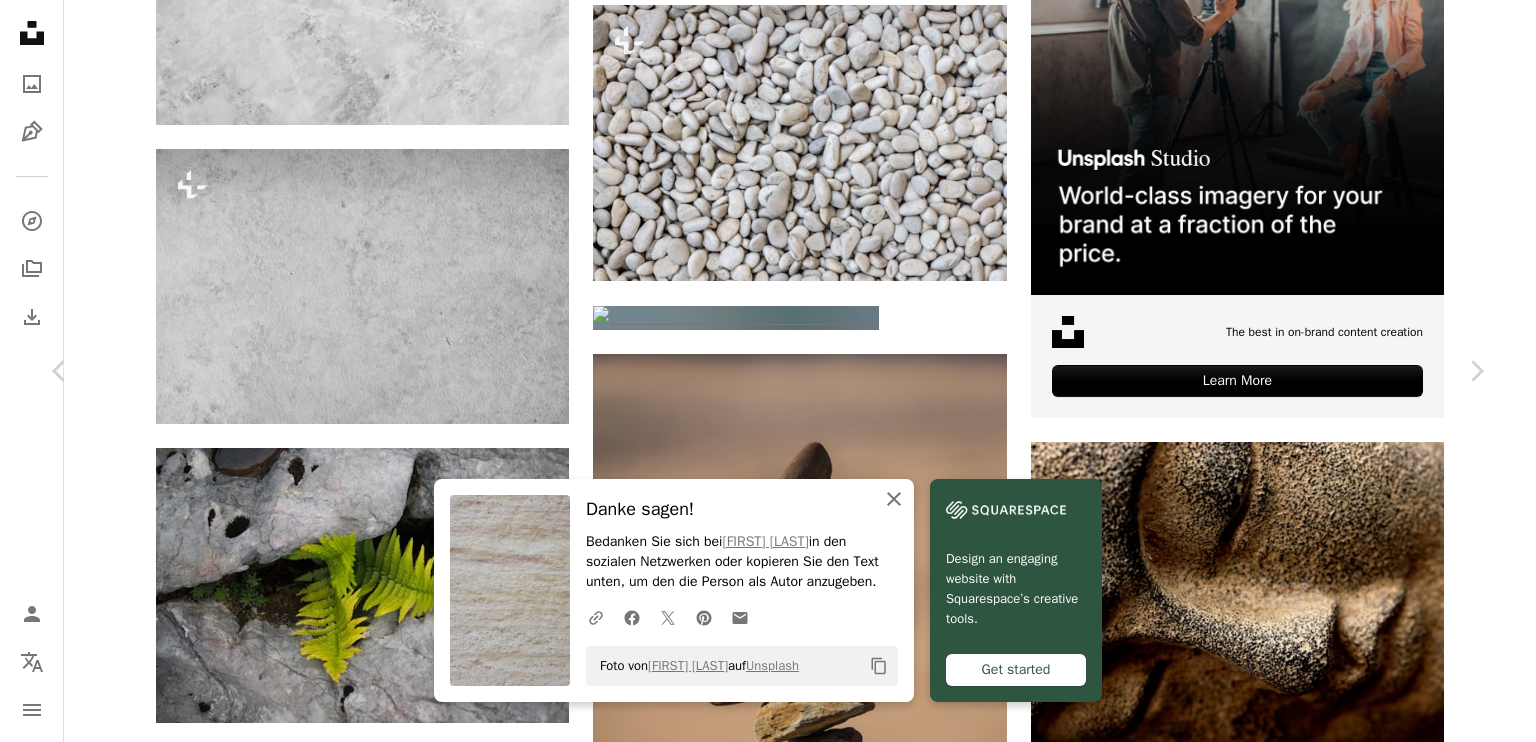 click on "An X shape" 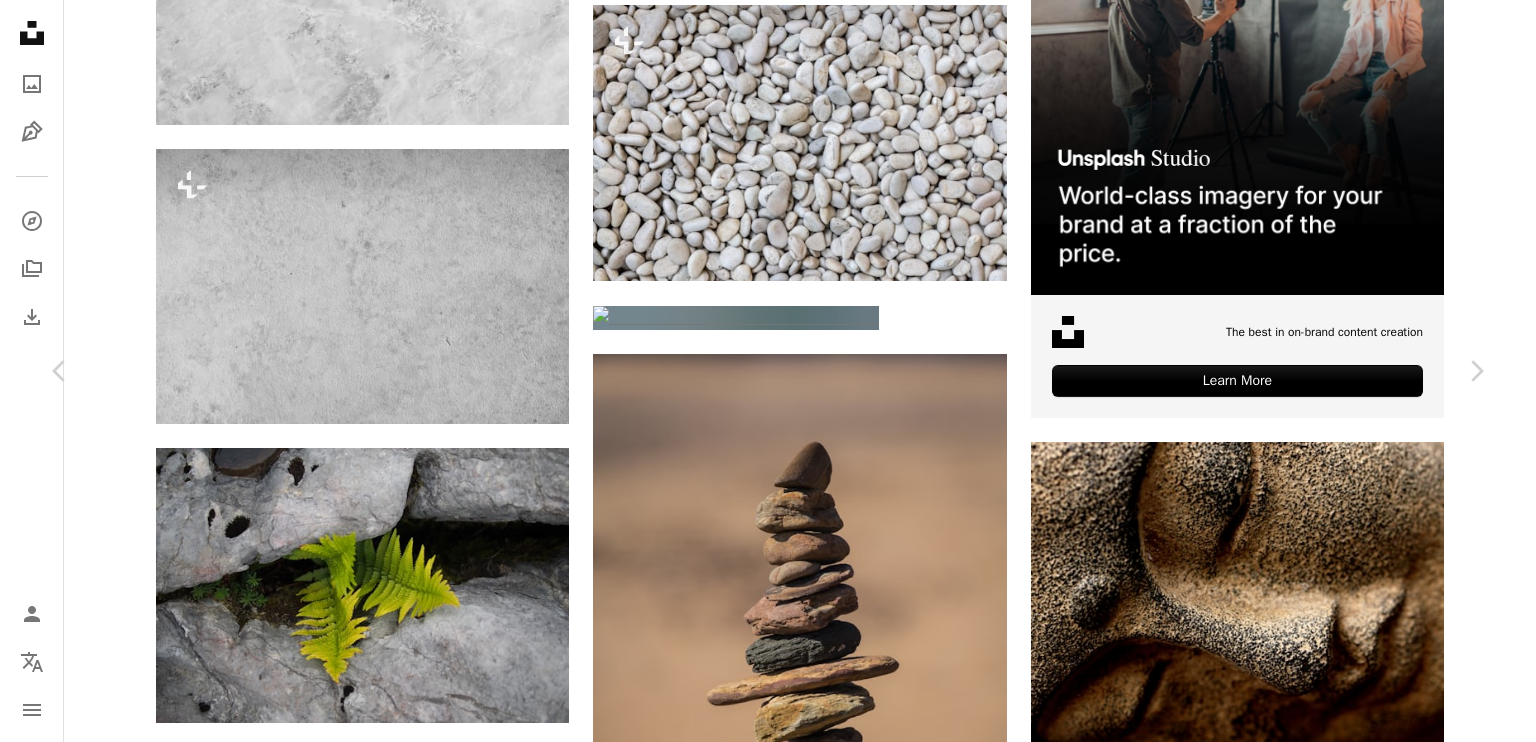 scroll, scrollTop: 2100, scrollLeft: 0, axis: vertical 